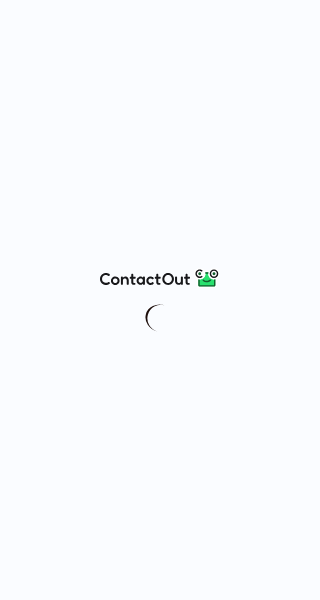 scroll, scrollTop: 0, scrollLeft: 0, axis: both 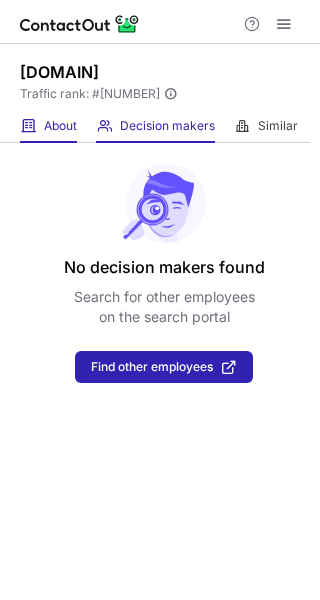 click on "About About Company" at bounding box center [48, 126] 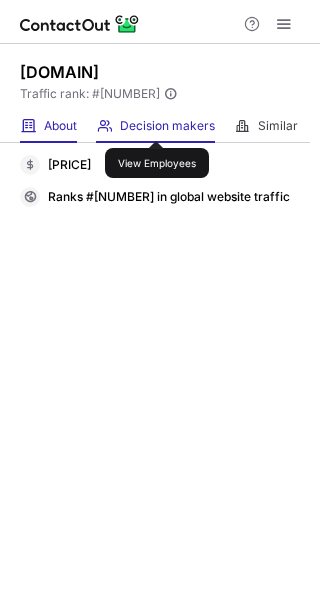 click on "Decision makers" at bounding box center [167, 126] 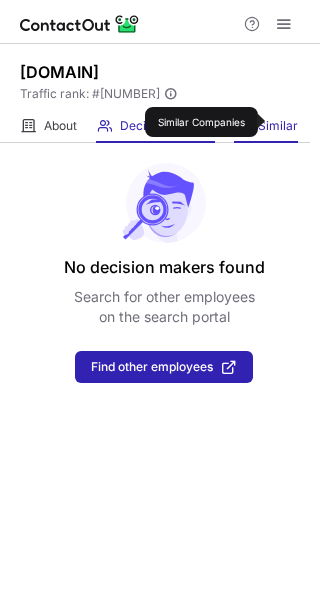 click on "Similar" at bounding box center [278, 126] 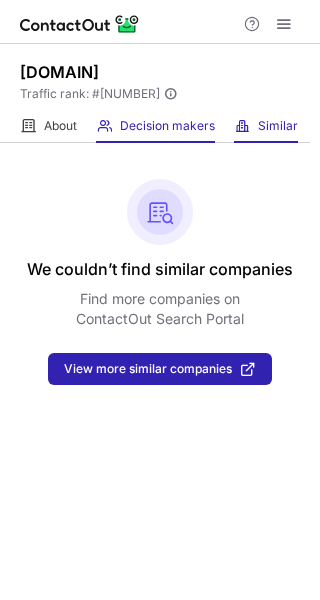 click on "Decision makers View Employees" at bounding box center [155, 126] 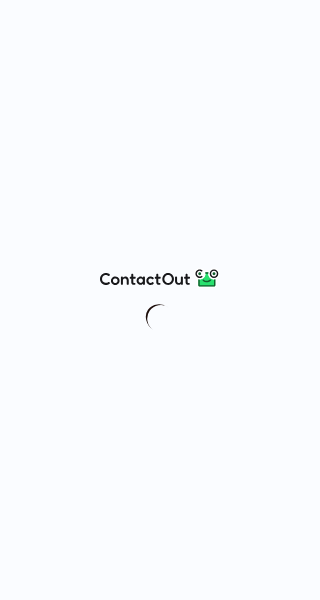 scroll, scrollTop: 0, scrollLeft: 0, axis: both 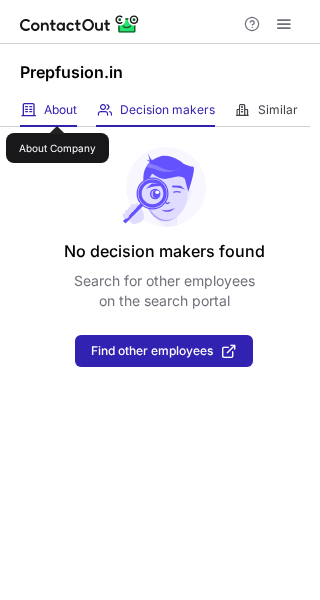 click on "About" at bounding box center [60, 110] 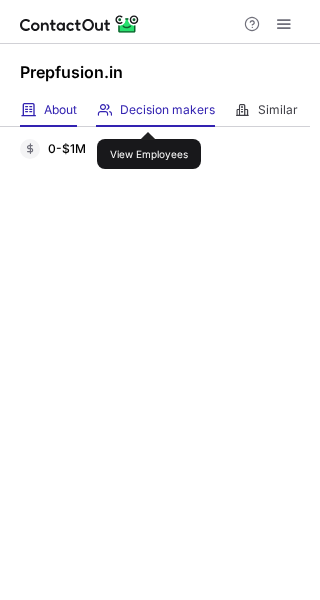 click on "Decision makers" at bounding box center (167, 110) 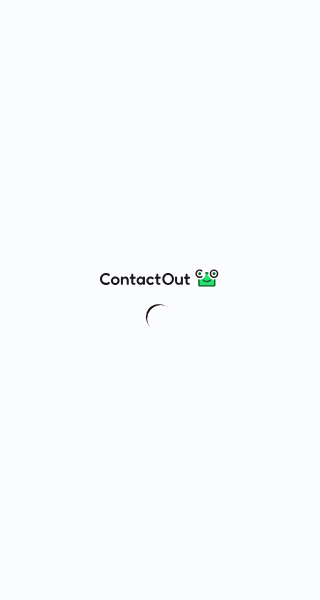 scroll, scrollTop: 0, scrollLeft: 0, axis: both 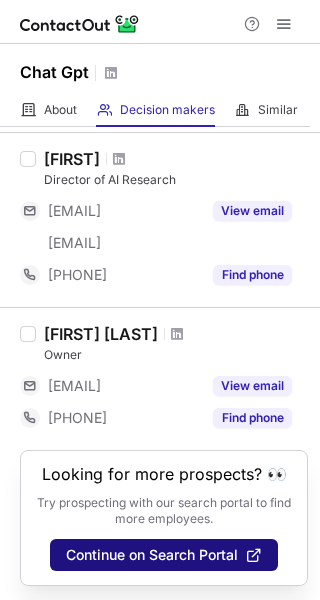 click on "Continue on Search Portal" at bounding box center (152, 555) 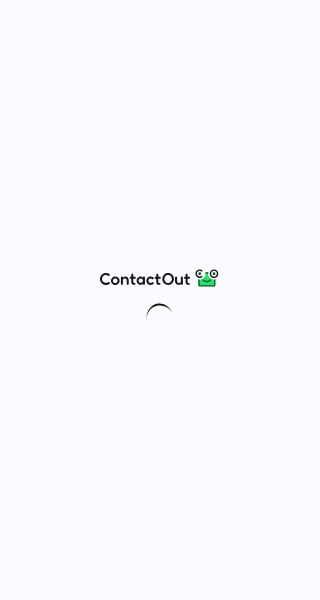 scroll, scrollTop: 0, scrollLeft: 0, axis: both 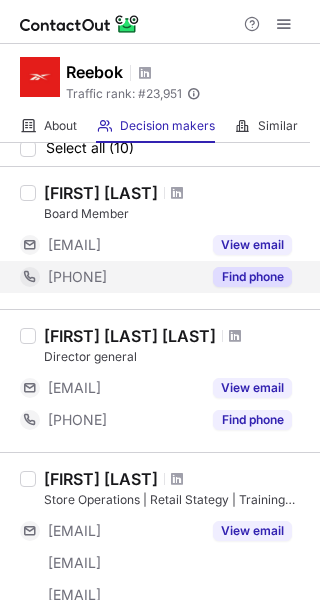 click on "Find phone" at bounding box center (252, 277) 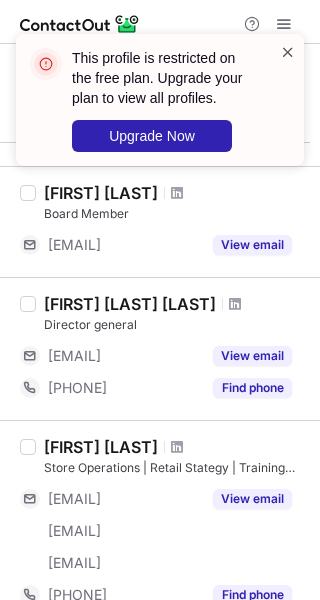 click at bounding box center [288, 52] 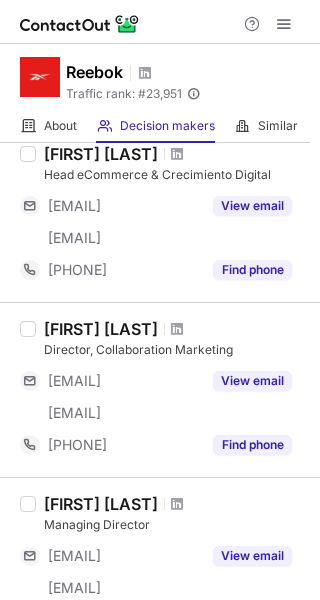 scroll, scrollTop: 1529, scrollLeft: 0, axis: vertical 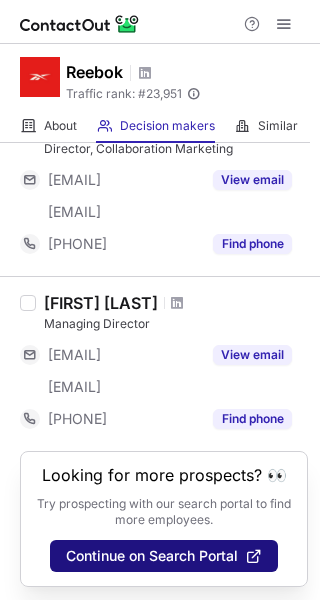 click on "Continue on Search Portal" at bounding box center [152, 556] 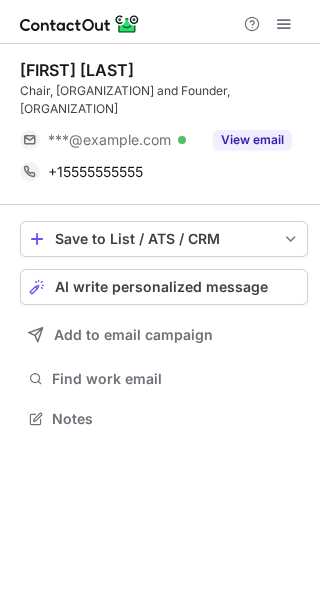 scroll, scrollTop: 0, scrollLeft: 0, axis: both 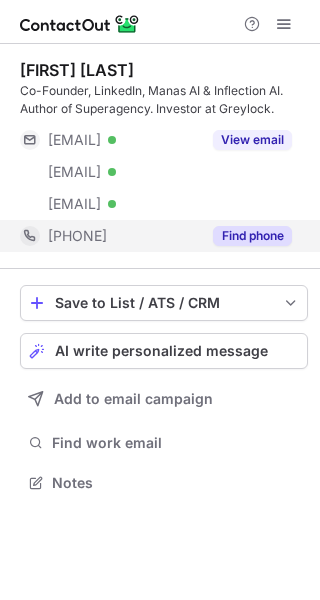 click on "Find phone" at bounding box center (252, 236) 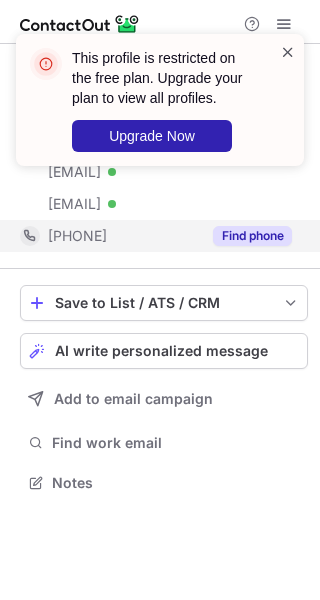 click at bounding box center [288, 52] 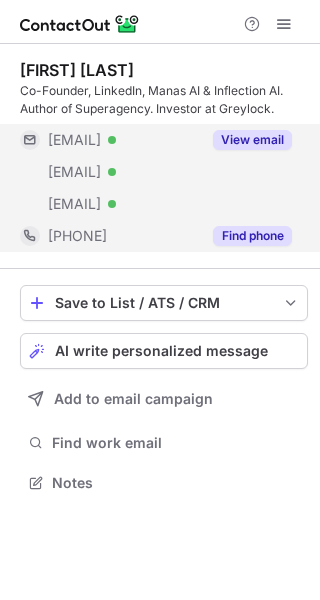 click on "View email" at bounding box center (252, 140) 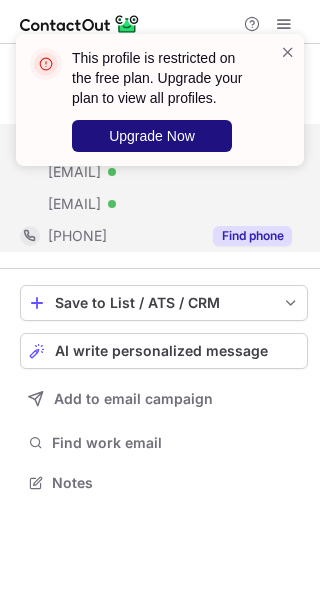 click on "Upgrade Now" at bounding box center [152, 136] 